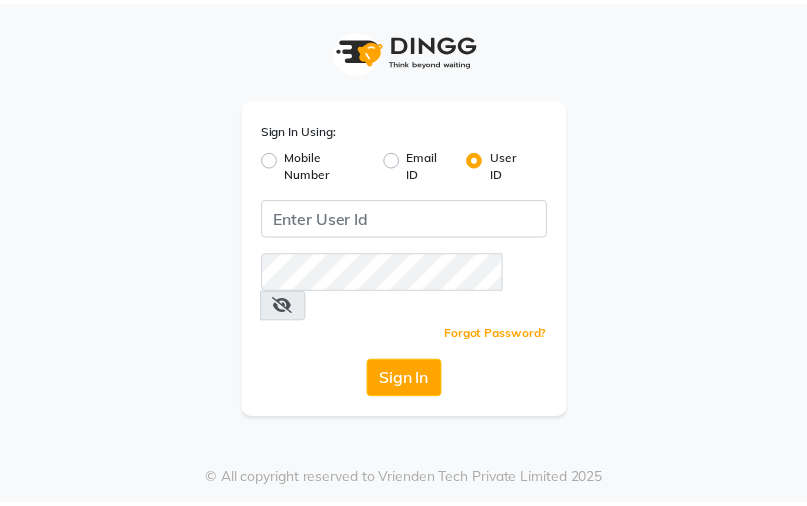 scroll, scrollTop: 0, scrollLeft: 0, axis: both 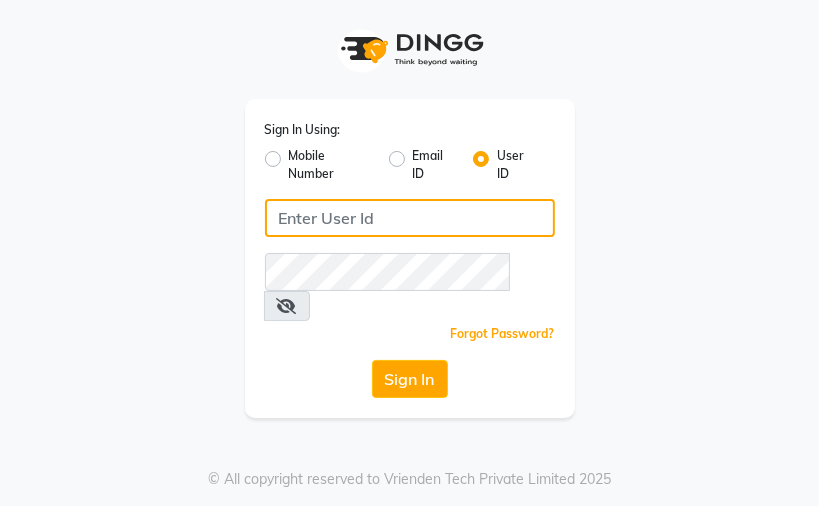 click 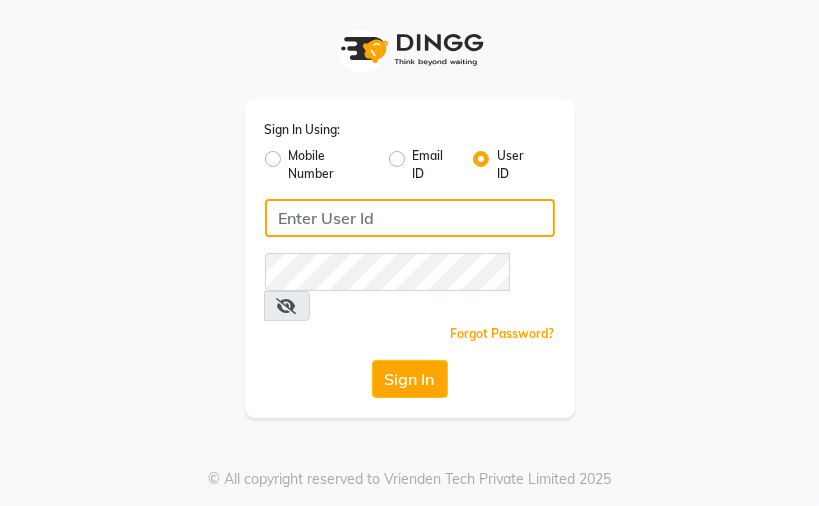 type on "j" 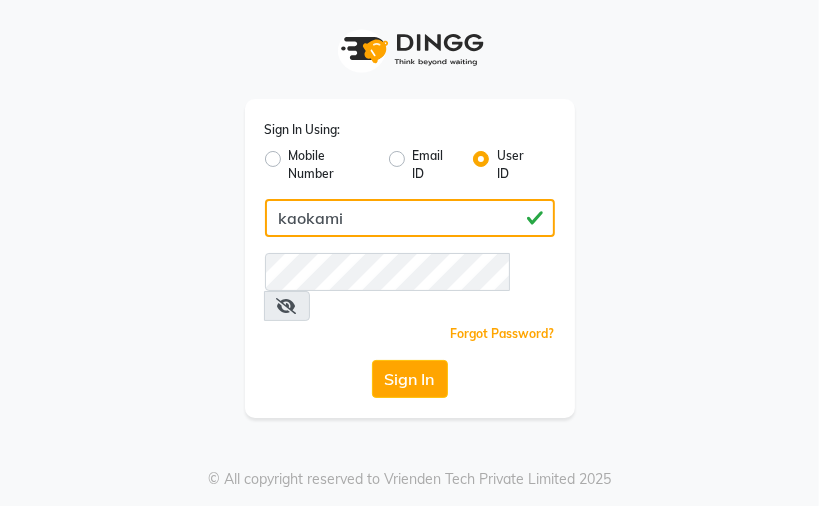 type on "kaokami" 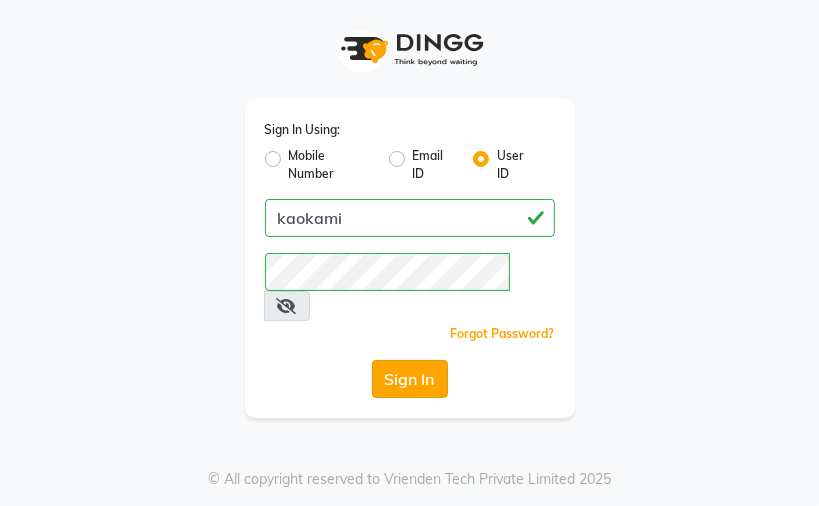 click on "Sign In" 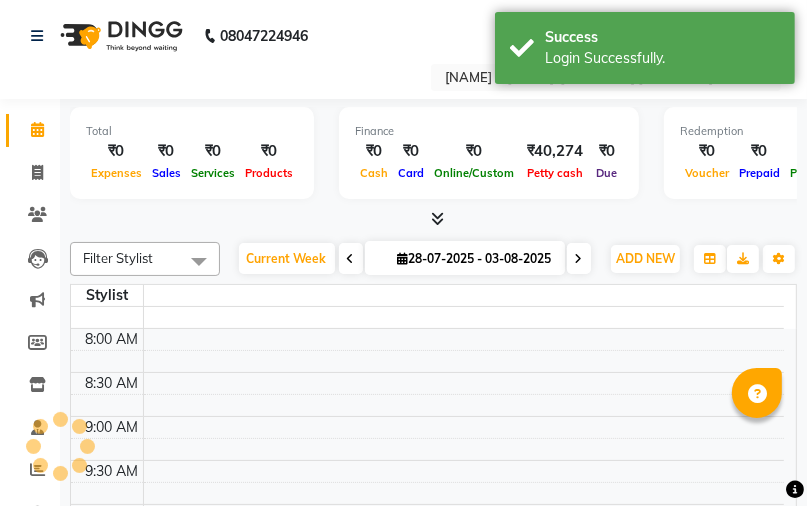 scroll, scrollTop: 0, scrollLeft: 0, axis: both 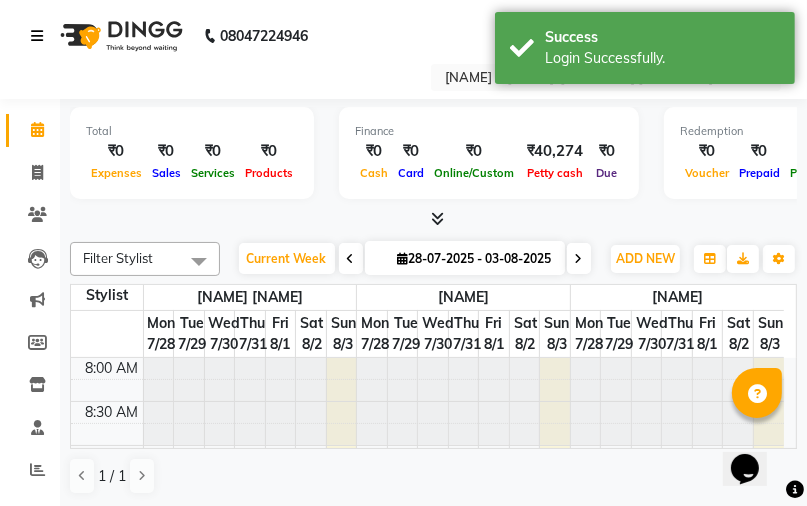 click at bounding box center [41, 36] 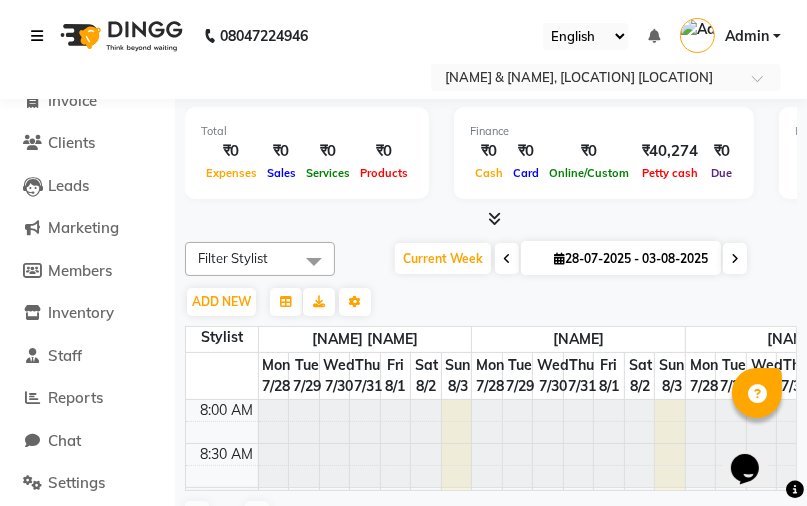 scroll, scrollTop: 0, scrollLeft: 0, axis: both 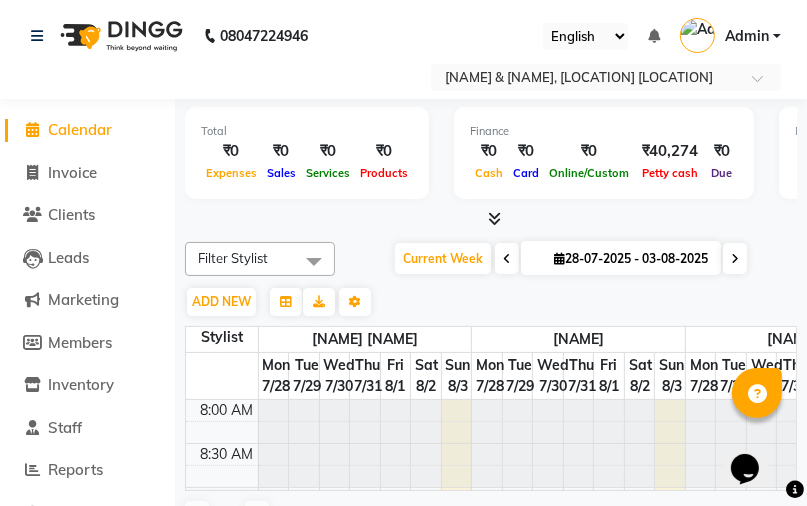 click on "Clients" 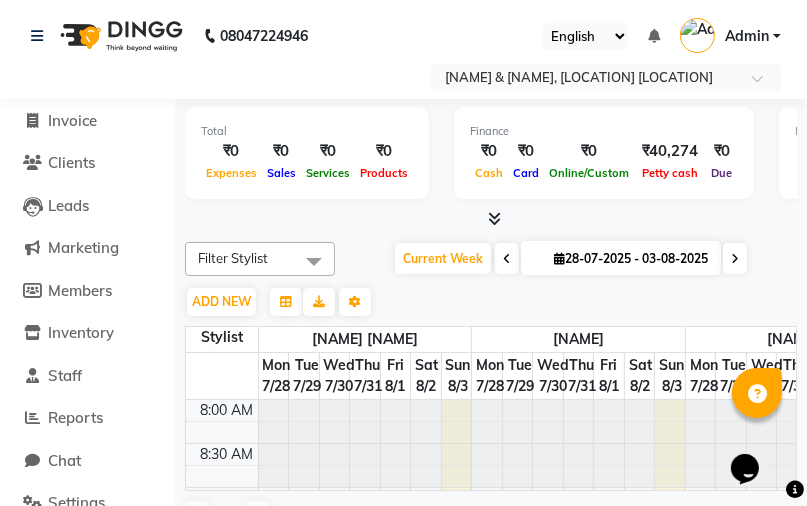 scroll, scrollTop: 240, scrollLeft: 0, axis: vertical 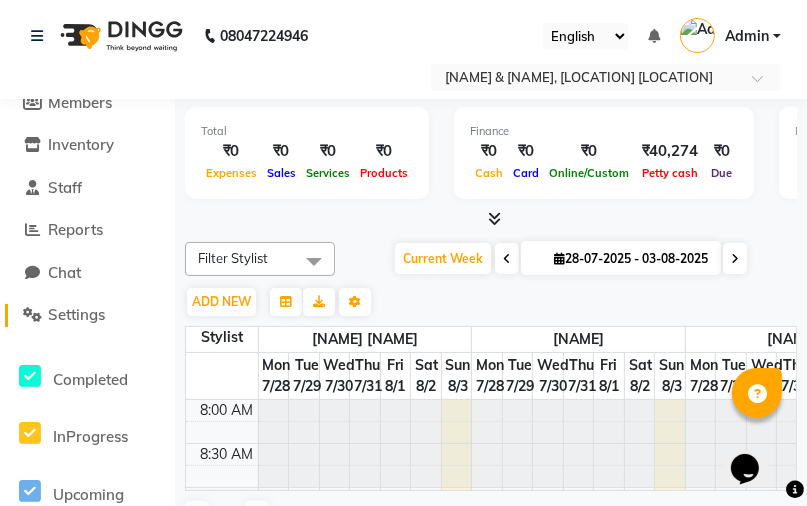 click on "Settings" 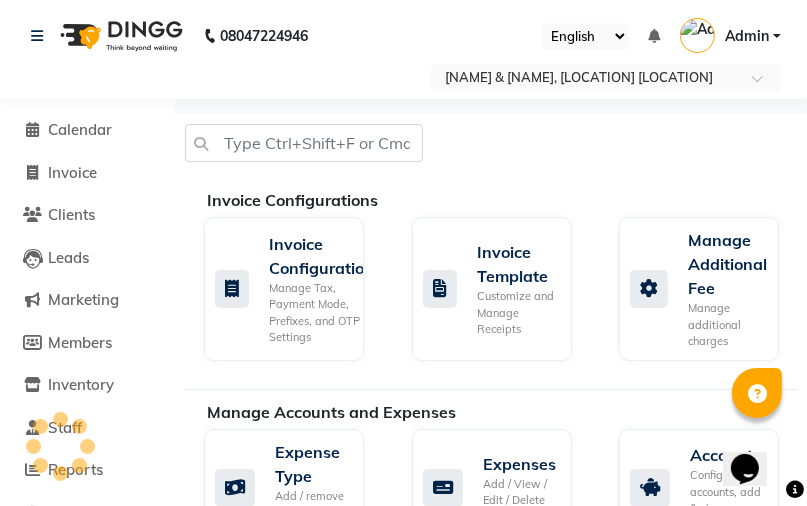 scroll, scrollTop: 0, scrollLeft: 0, axis: both 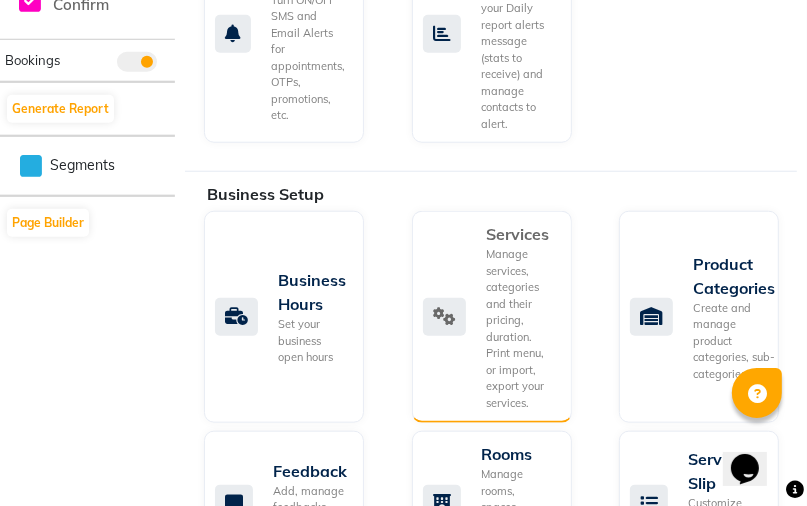 click on "Manage services, categories and their pricing, duration. Print menu, or import, export your services." 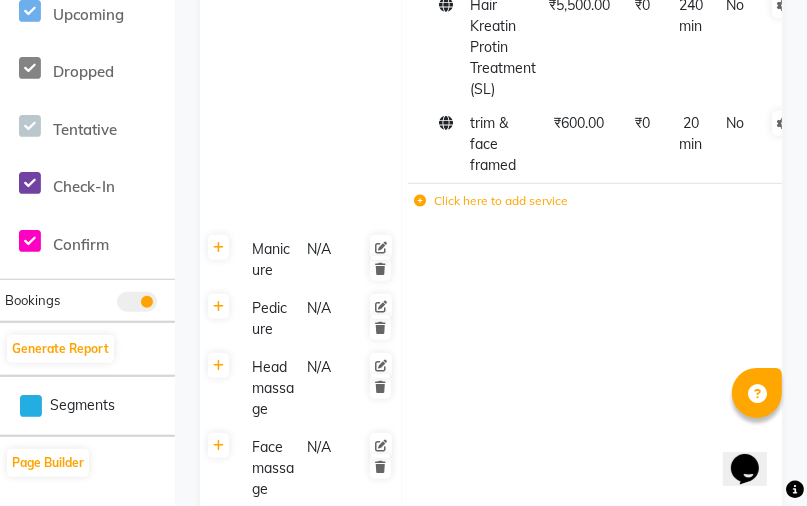scroll, scrollTop: 800, scrollLeft: 0, axis: vertical 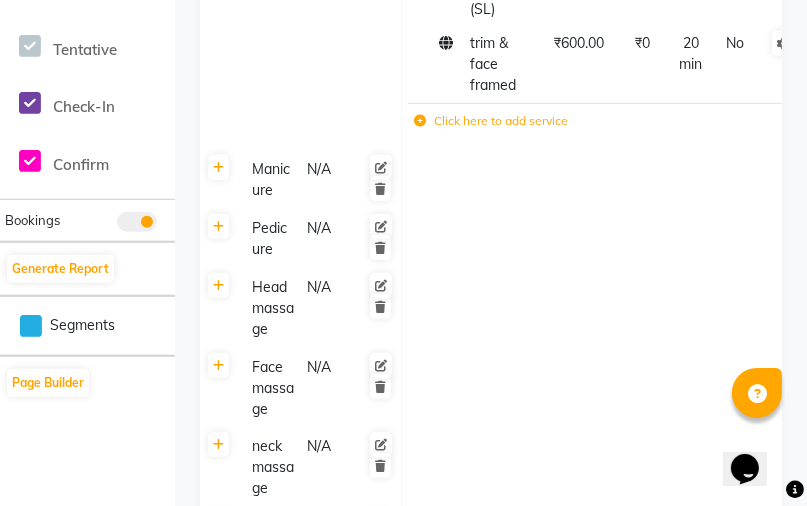 click on "Click here to add service" 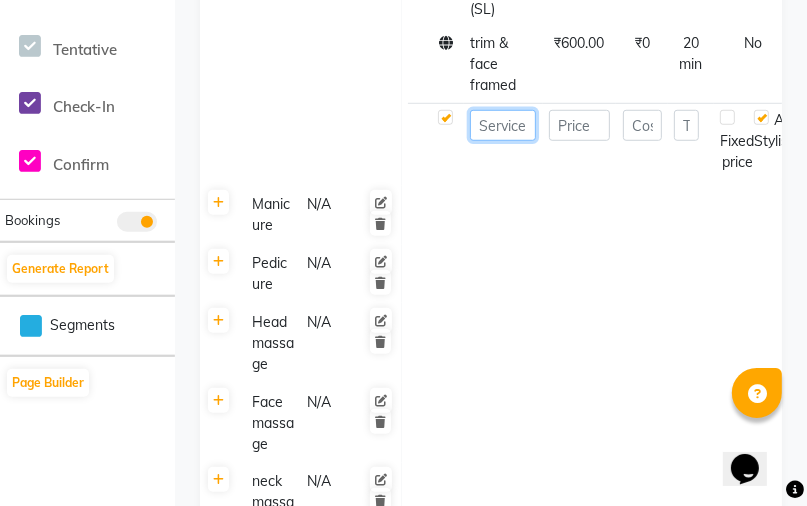 click 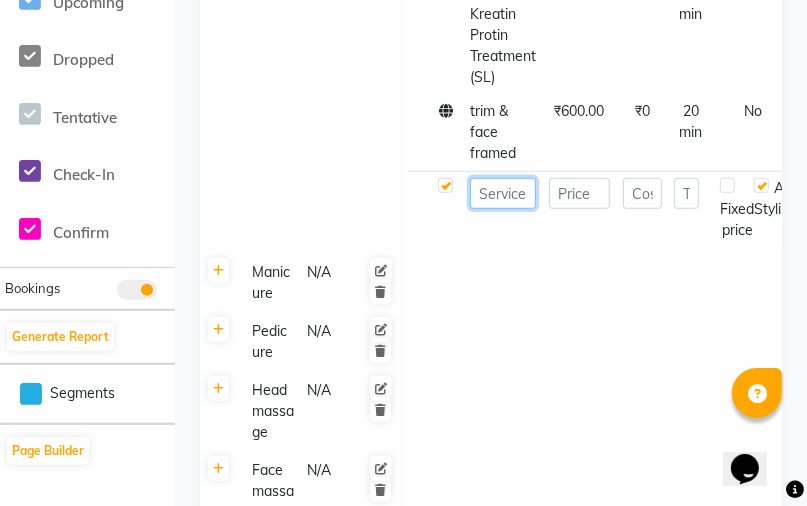 scroll, scrollTop: 640, scrollLeft: 0, axis: vertical 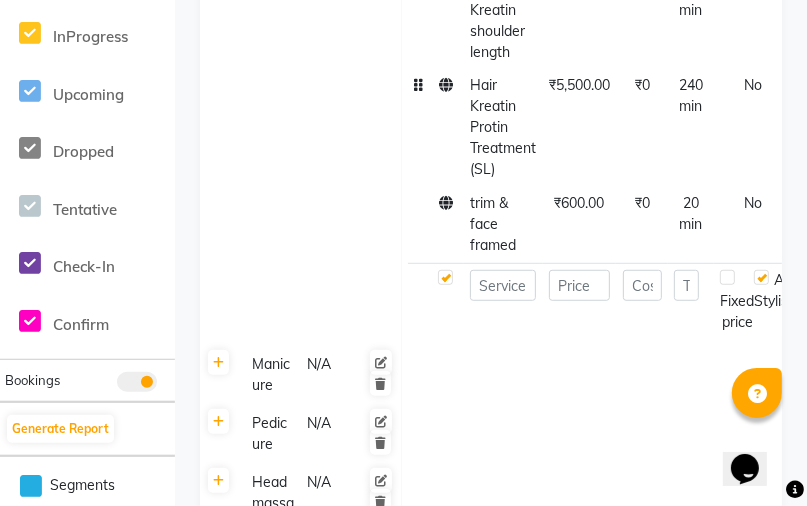 click on "Hair Kreatin Protin Treatment (SL)" 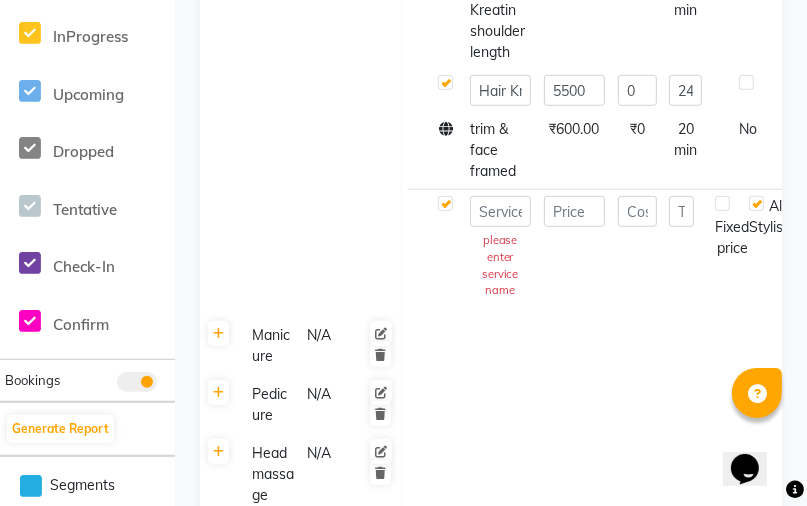 click on "please enter service name" 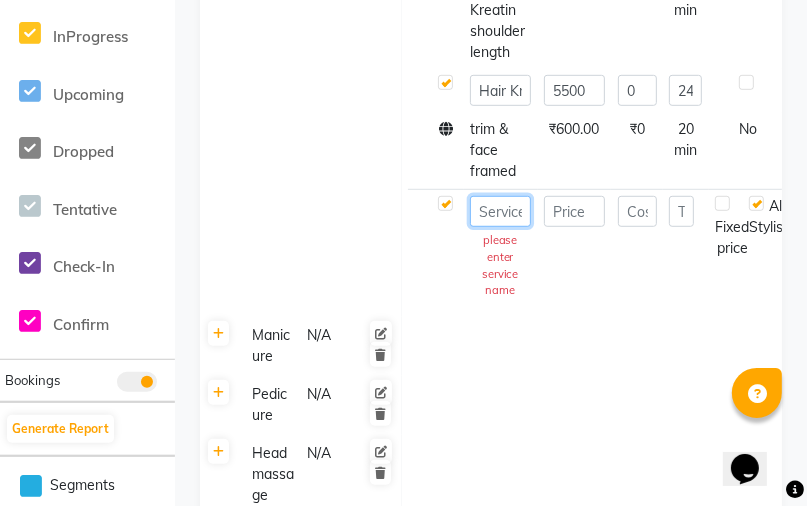 click 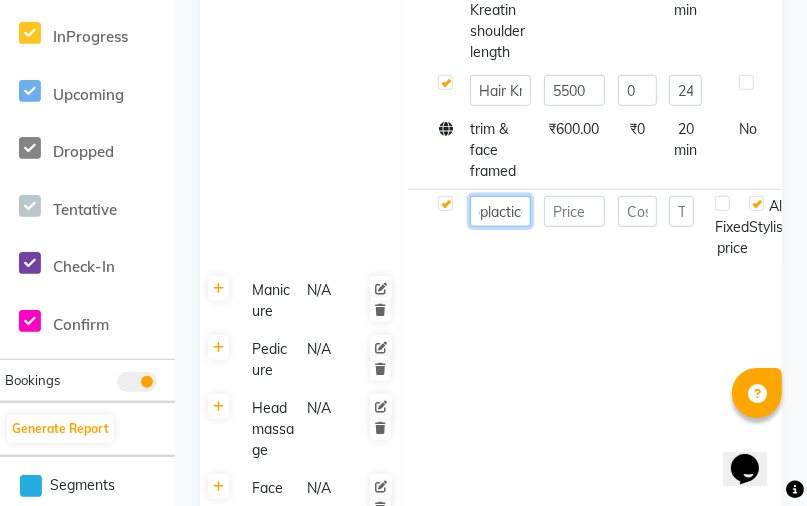 scroll, scrollTop: 0, scrollLeft: 39, axis: horizontal 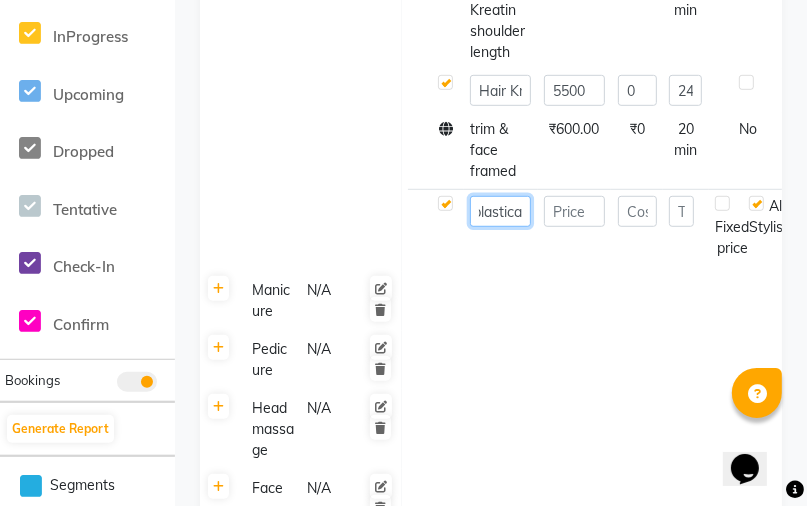 type on "nanoplastica" 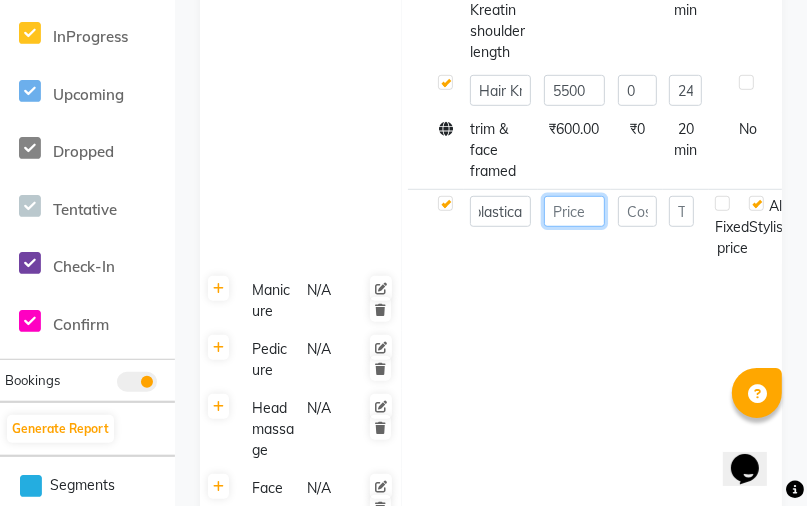 scroll, scrollTop: 0, scrollLeft: 0, axis: both 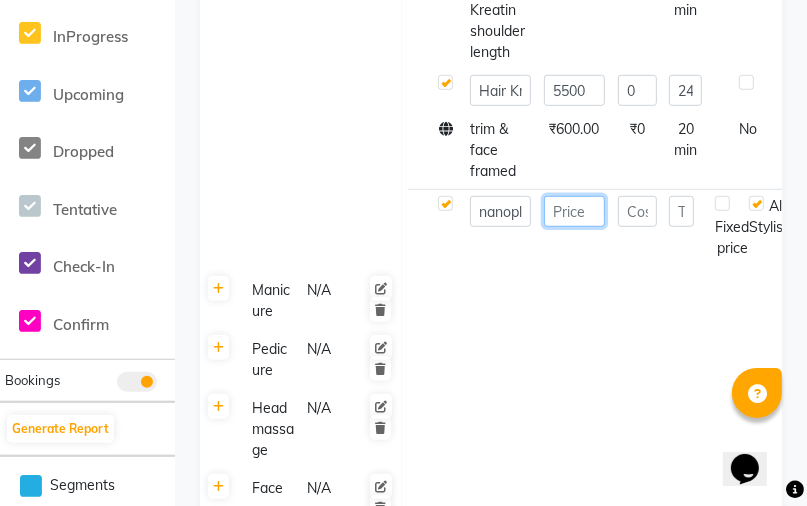 click 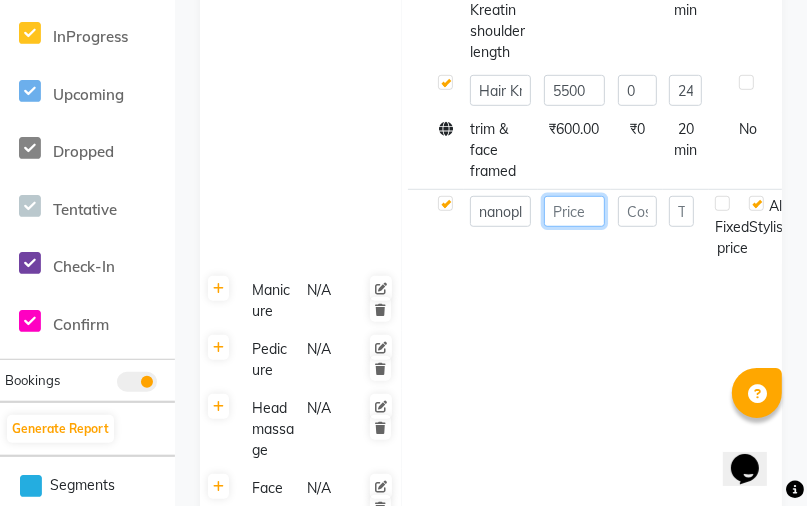 type on "8" 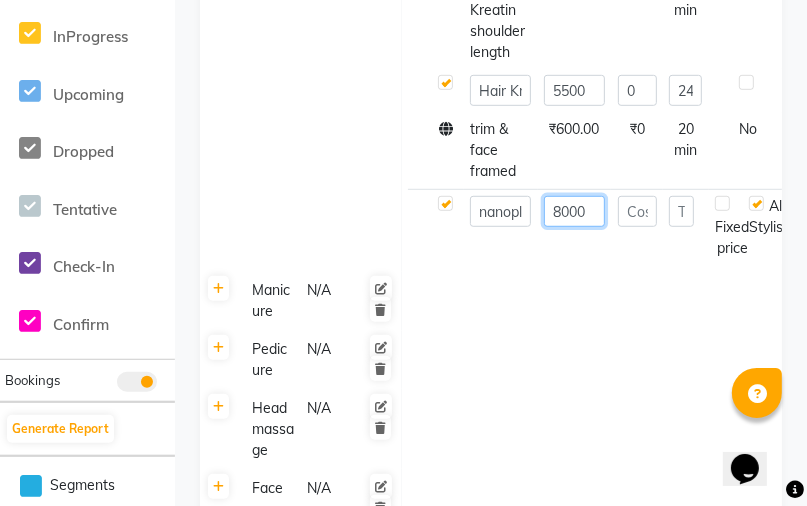 type on "8000" 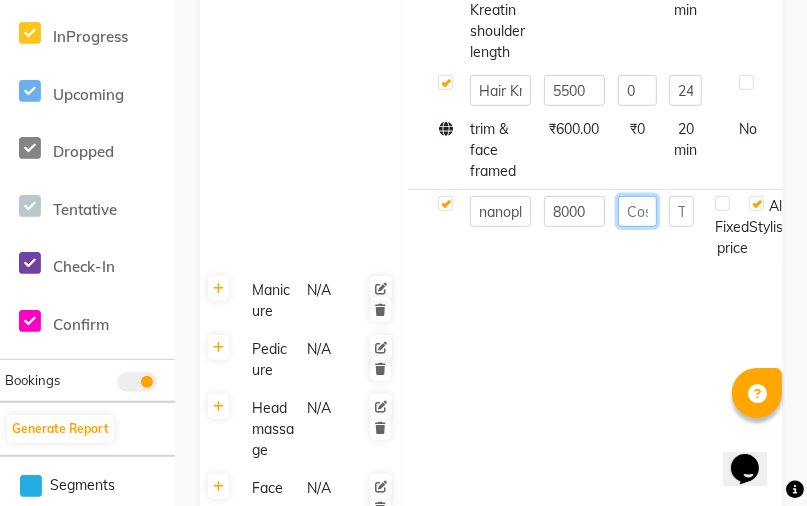 click 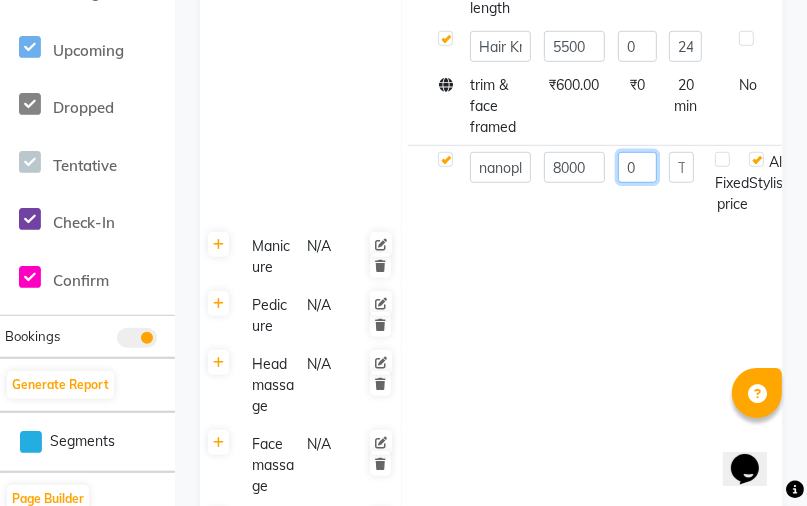 scroll, scrollTop: 720, scrollLeft: 0, axis: vertical 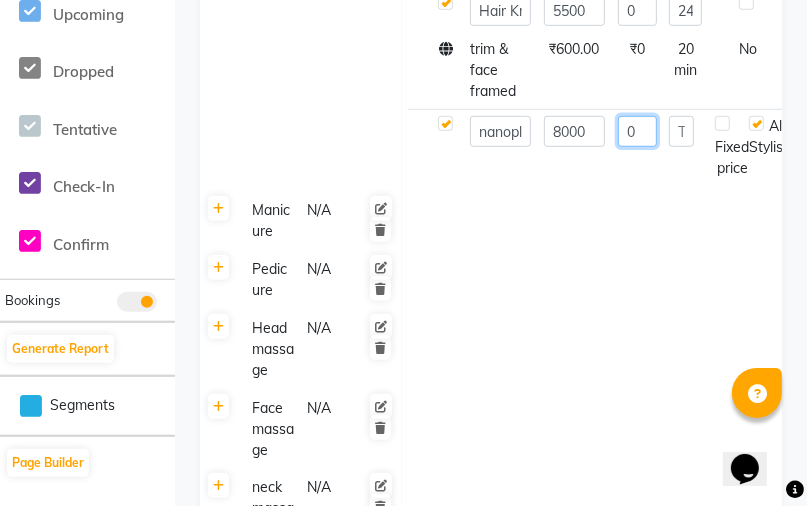 type on "0" 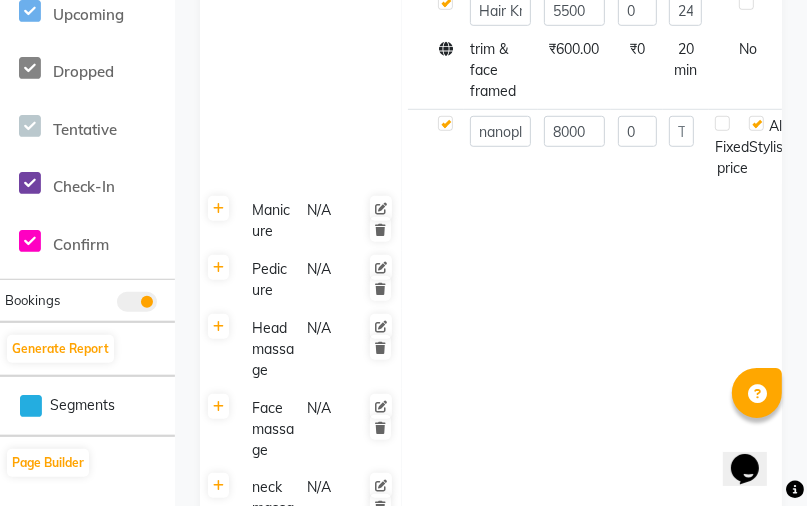 click 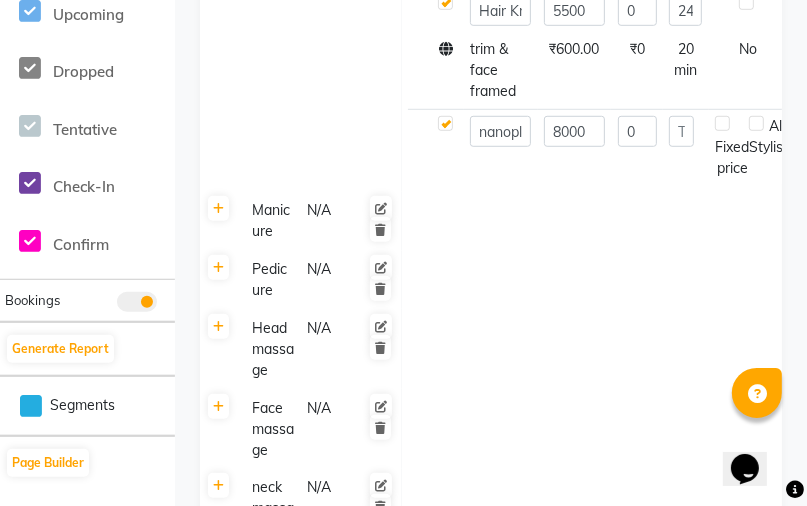 click 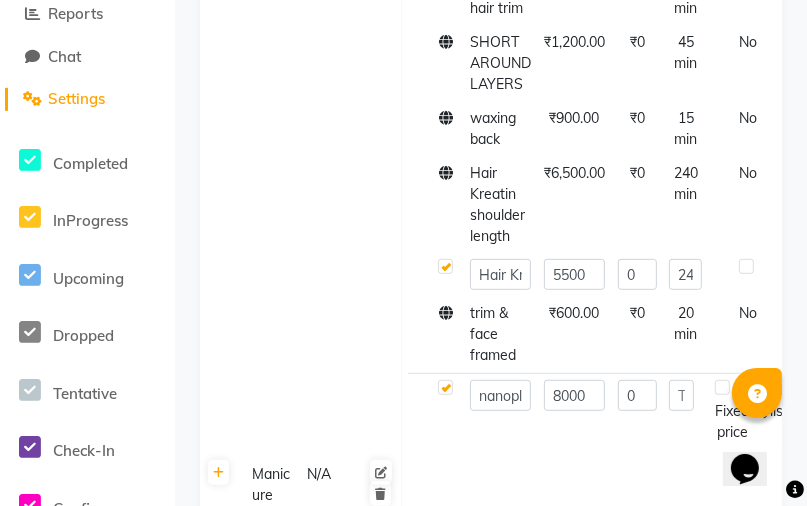 scroll, scrollTop: 320, scrollLeft: 0, axis: vertical 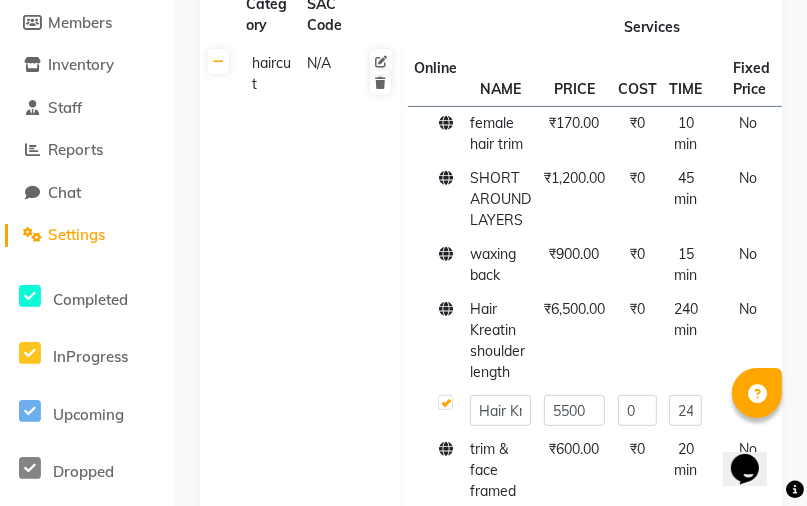click on "haircut  N/A" 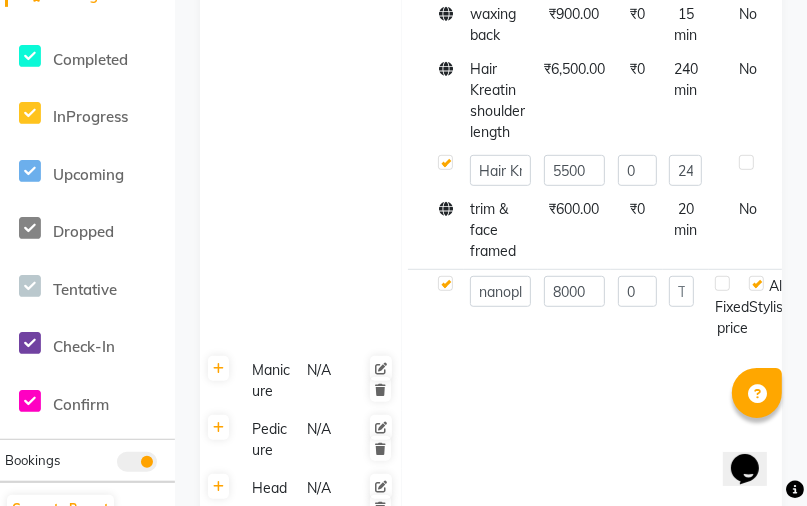 click on "haircut  N/A" 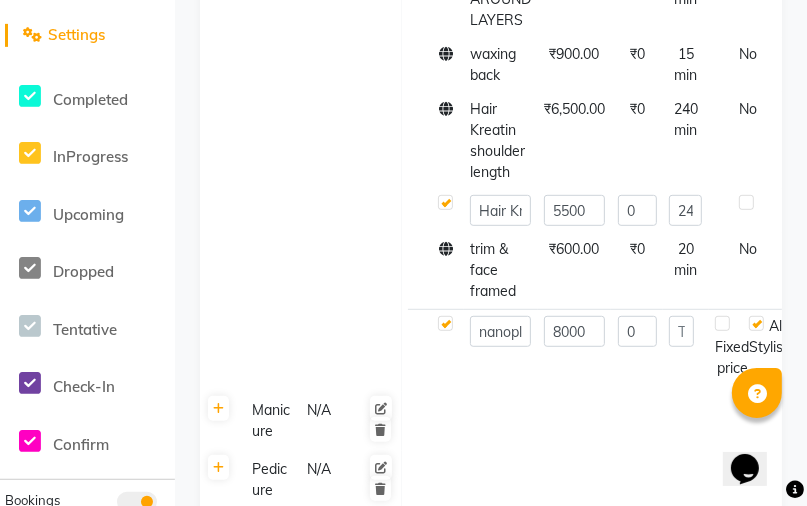 scroll, scrollTop: 400, scrollLeft: 0, axis: vertical 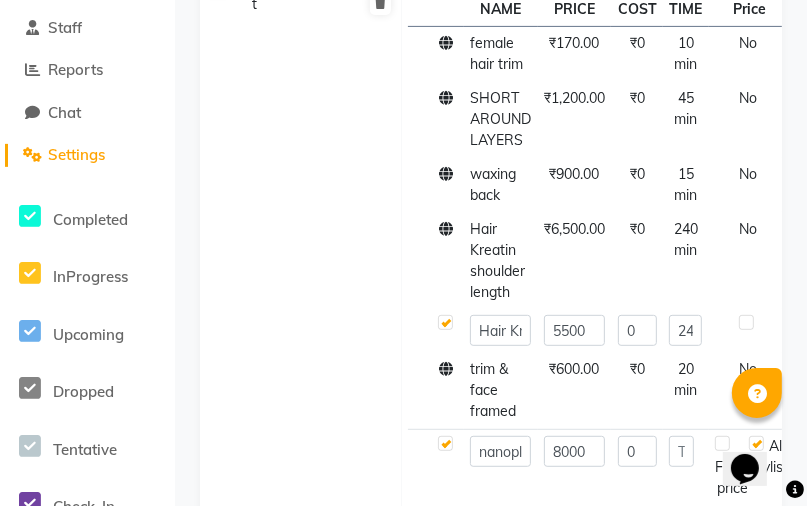 click on "haircut  N/A" 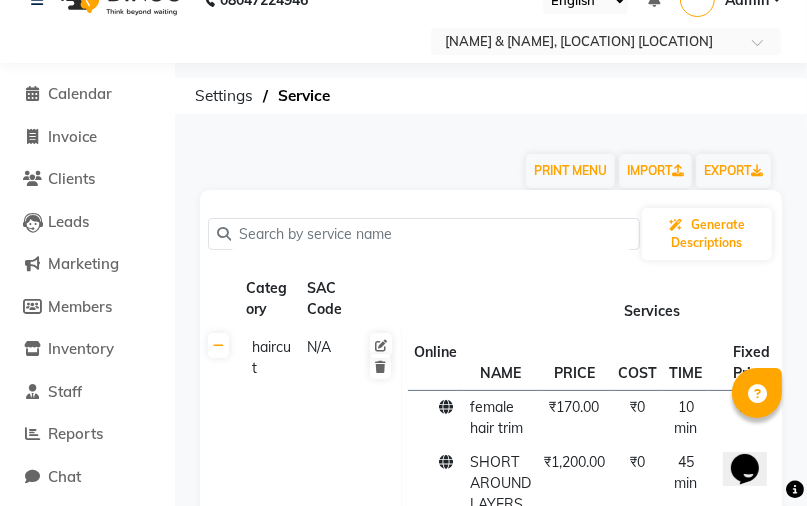 scroll, scrollTop: 0, scrollLeft: 0, axis: both 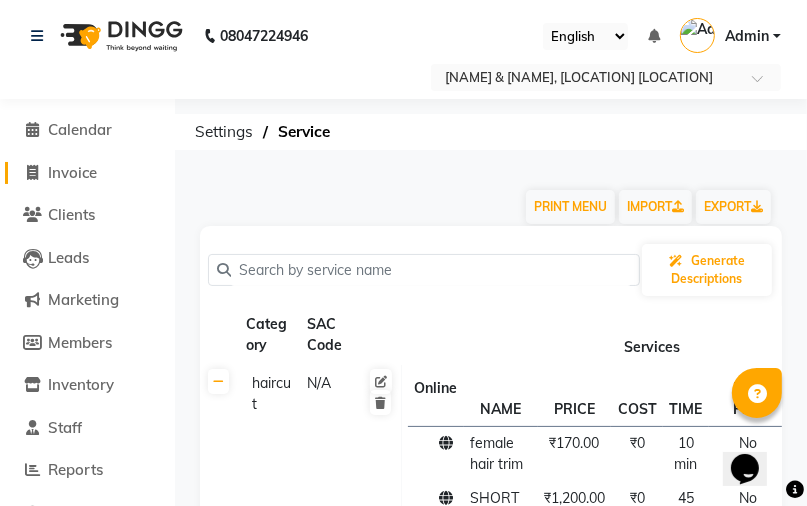 click on "Invoice" 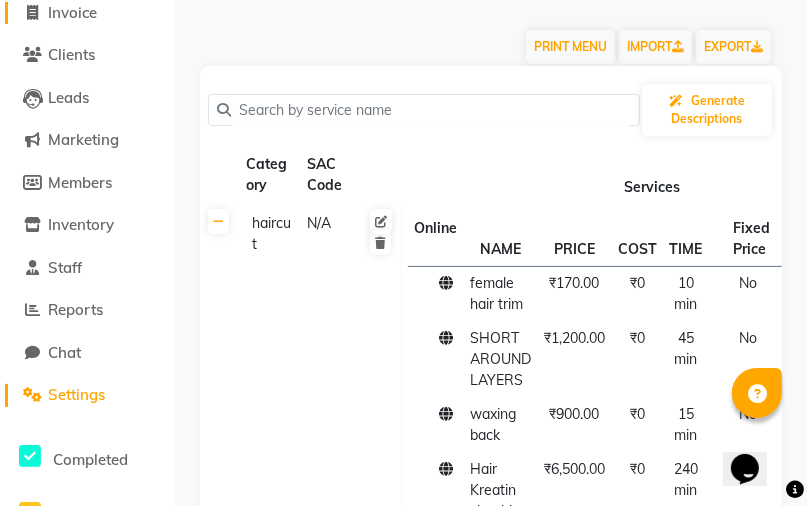 select on "7904" 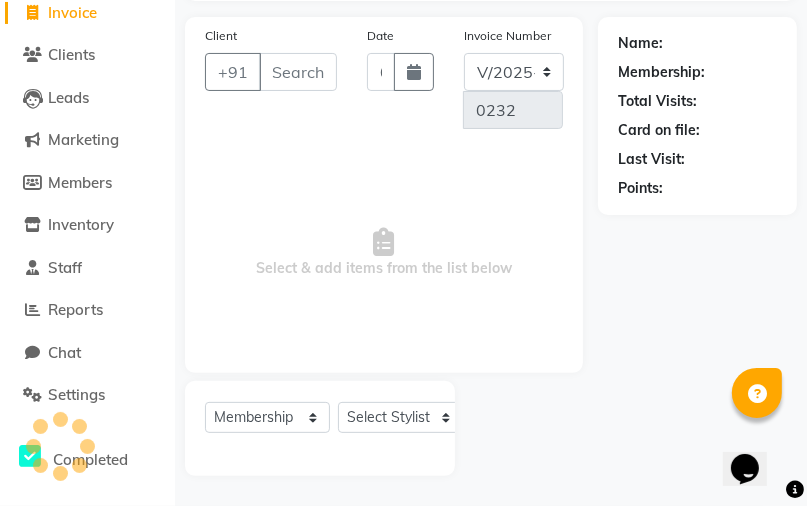 scroll, scrollTop: 264, scrollLeft: 0, axis: vertical 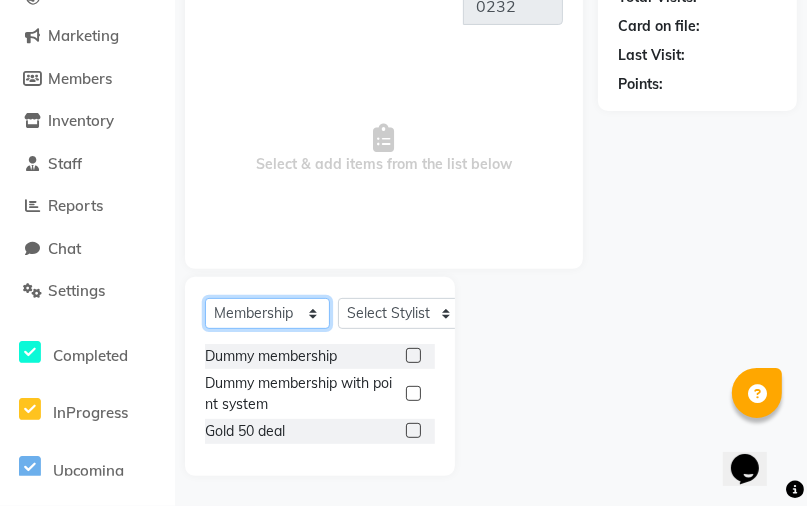 click on "Select  Service  Product  Membership  Package Voucher Prepaid Gift Card" 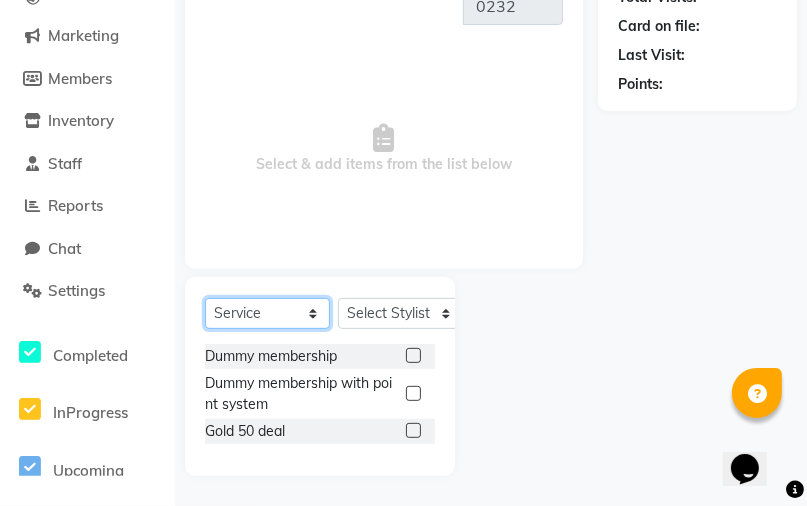 click on "Select  Service  Product  Membership  Package Voucher Prepaid Gift Card" 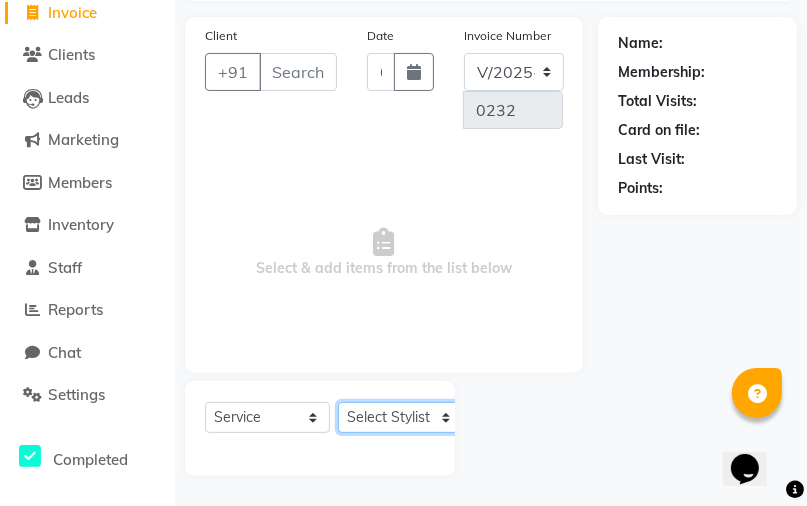 click on "Select Stylist [NAME] [NAME] [NAME]  [NAME]" 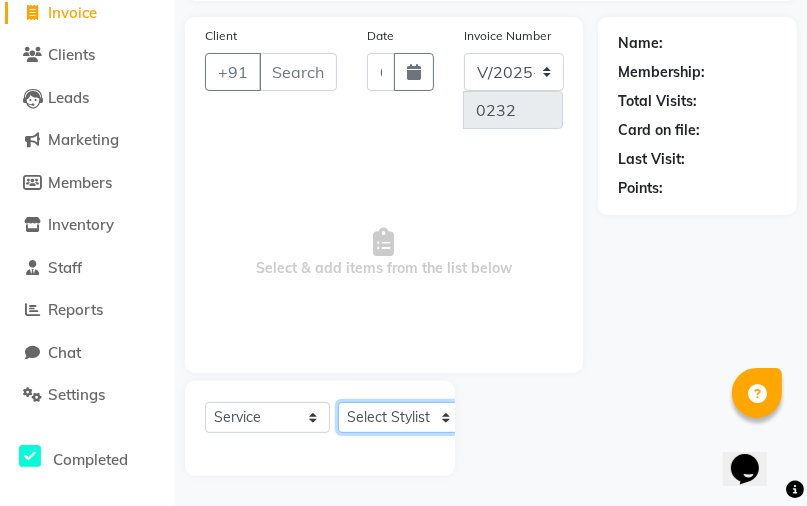 select on "70860" 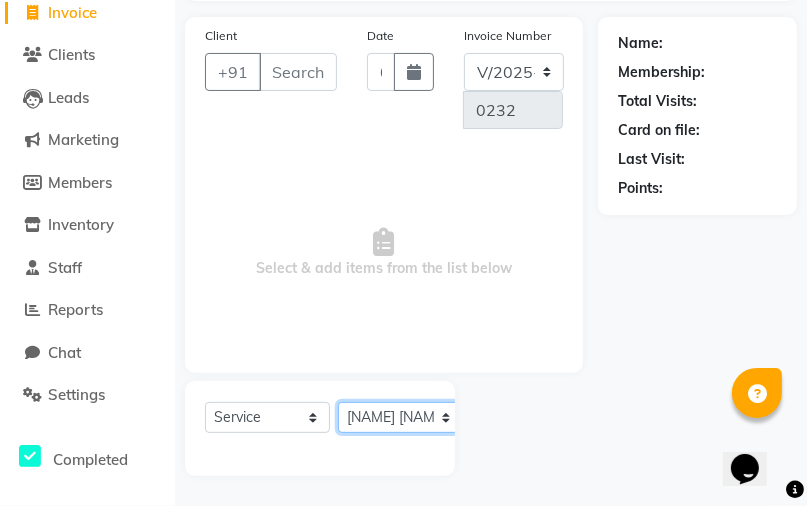 click on "Select Stylist [NAME] [NAME] [NAME]  [NAME]" 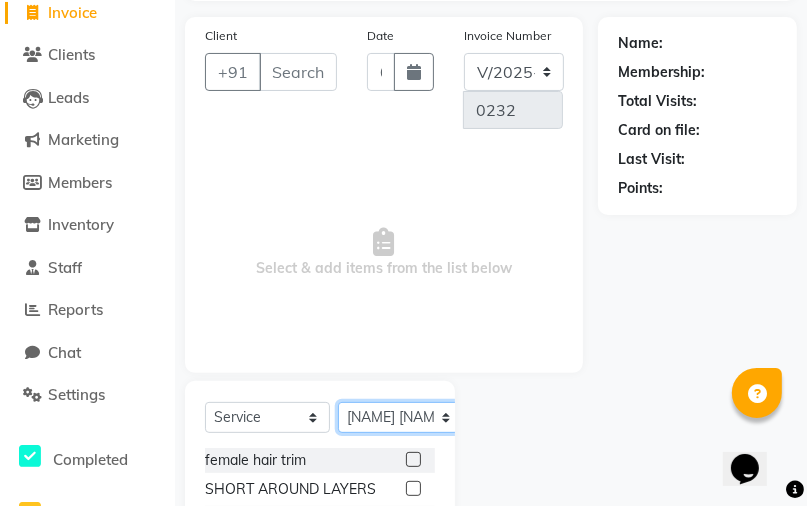 scroll, scrollTop: 320, scrollLeft: 0, axis: vertical 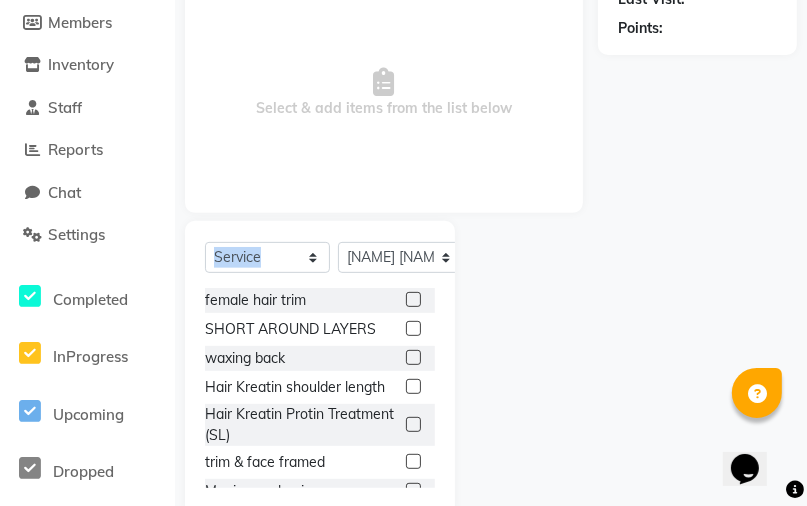 drag, startPoint x: 196, startPoint y: 224, endPoint x: 446, endPoint y: 216, distance: 250.12796 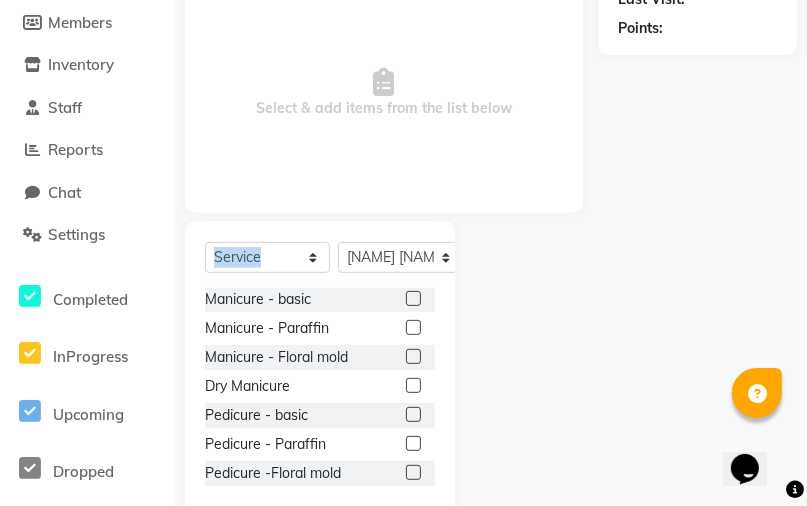 scroll, scrollTop: 240, scrollLeft: 0, axis: vertical 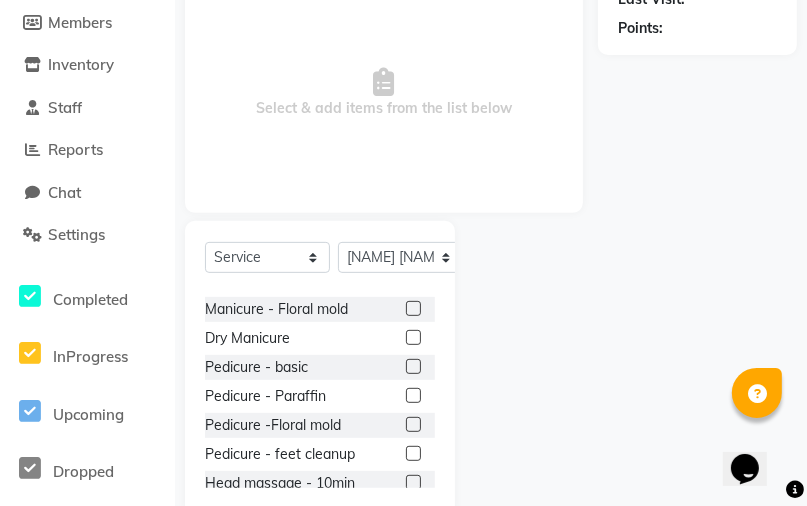 click on "Select & add items from the list below" at bounding box center [384, 93] 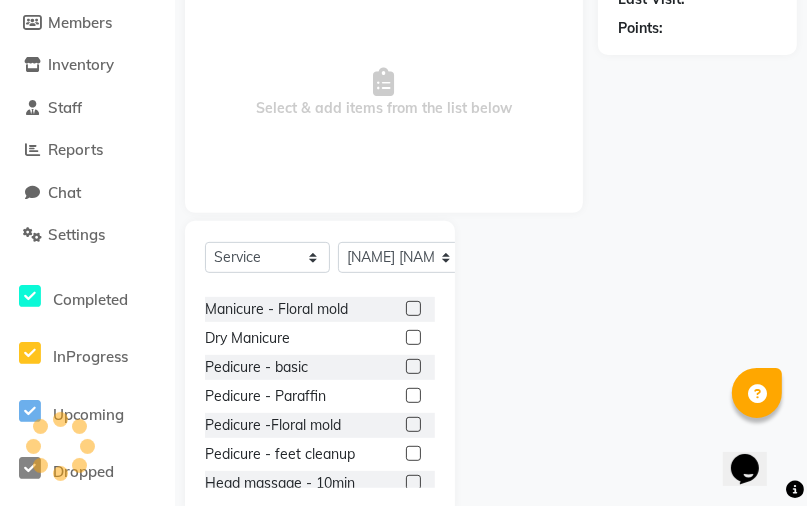 drag, startPoint x: 287, startPoint y: 34, endPoint x: 479, endPoint y: 105, distance: 204.7071 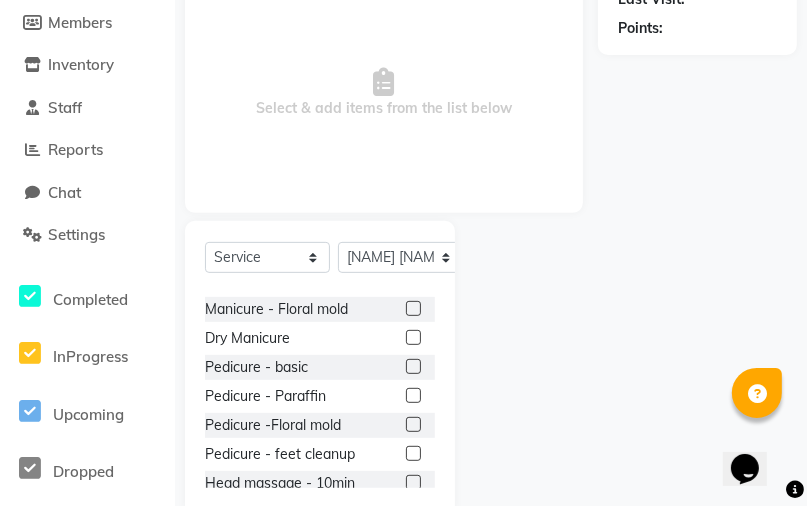 drag, startPoint x: 502, startPoint y: 288, endPoint x: 384, endPoint y: 284, distance: 118.06778 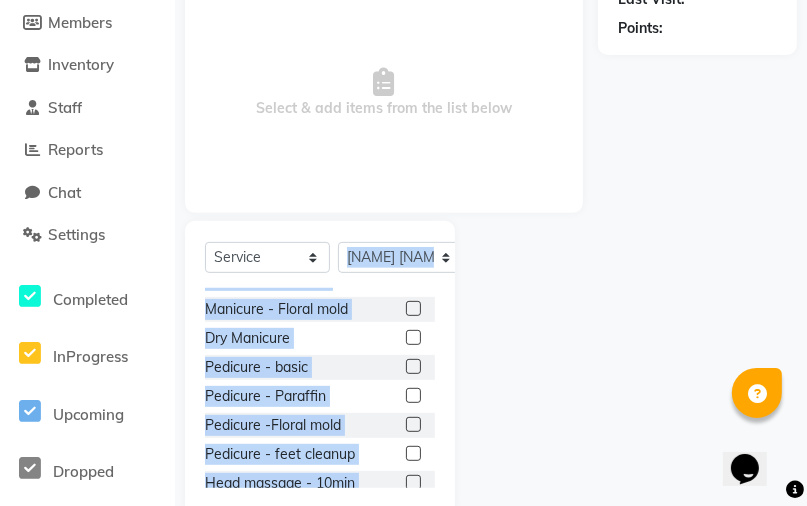 drag, startPoint x: 434, startPoint y: 228, endPoint x: 496, endPoint y: 228, distance: 62 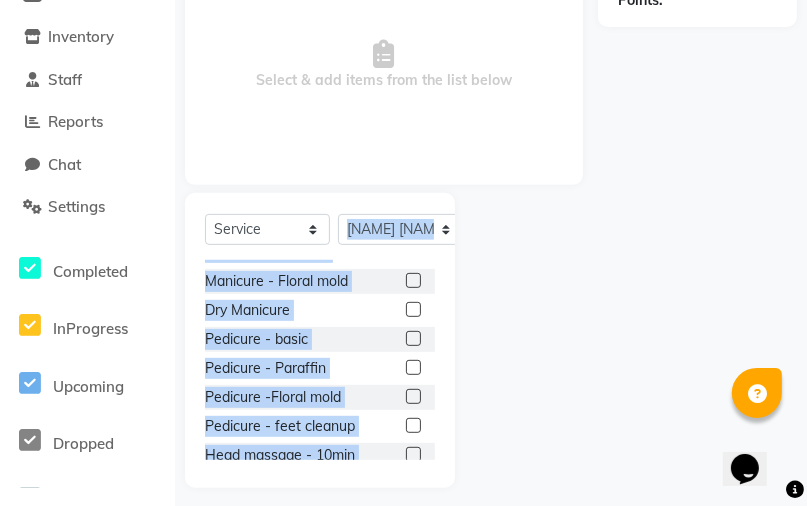 scroll, scrollTop: 360, scrollLeft: 0, axis: vertical 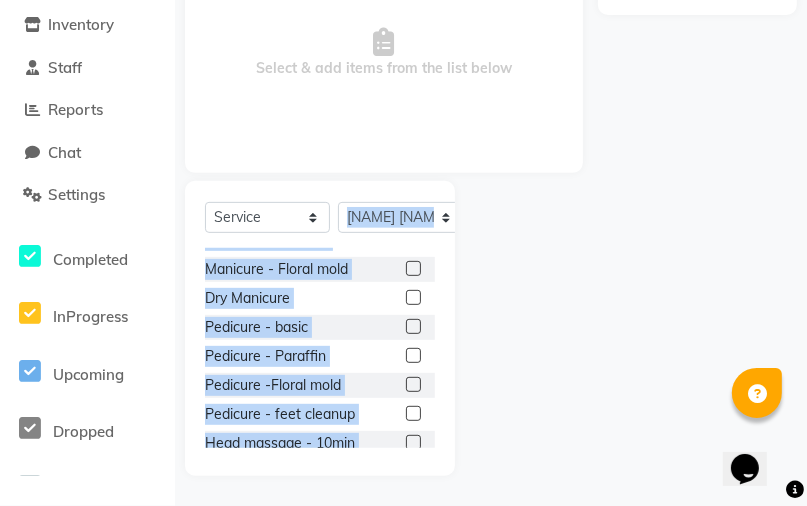 click 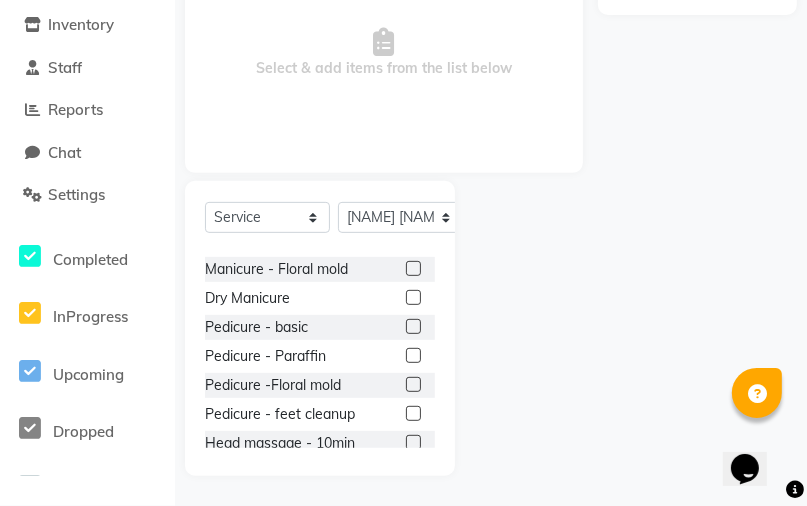 click 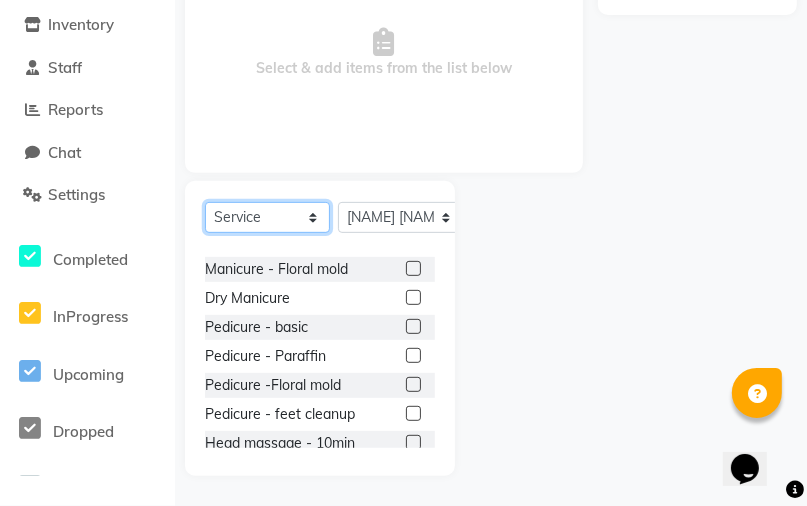 click on "Select  Service  Product  Membership  Package Voucher Prepaid Gift Card" 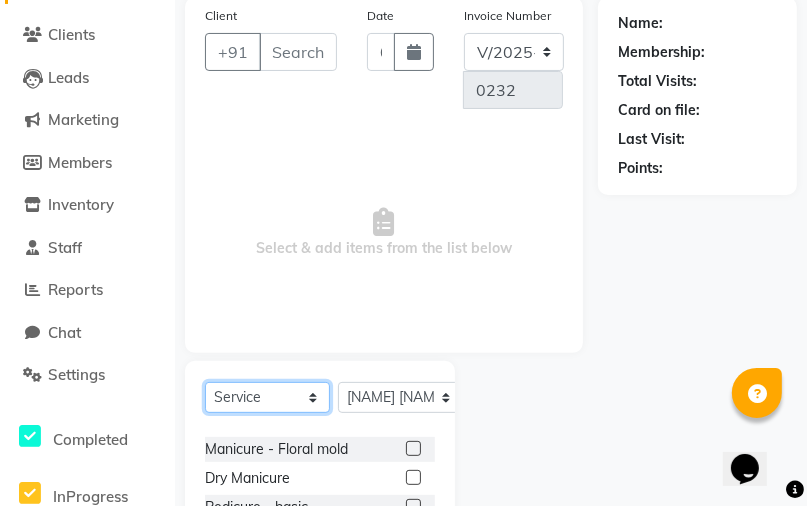 scroll, scrollTop: 0, scrollLeft: 0, axis: both 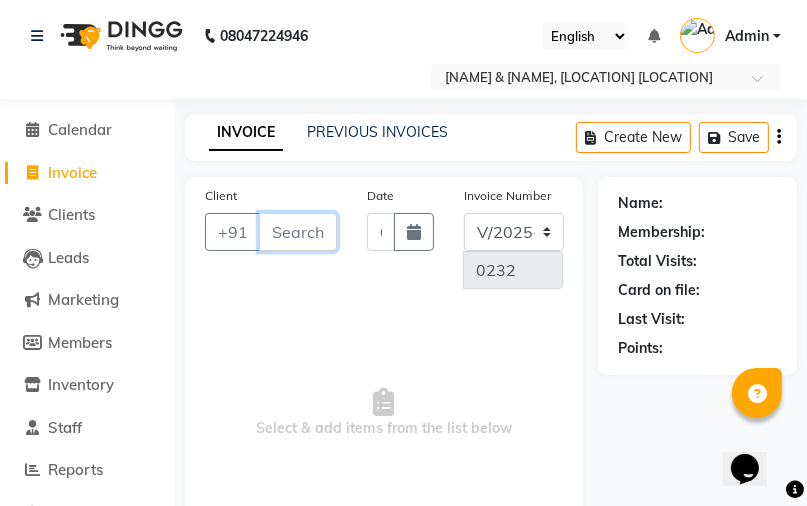 click on "Client" at bounding box center (298, 232) 